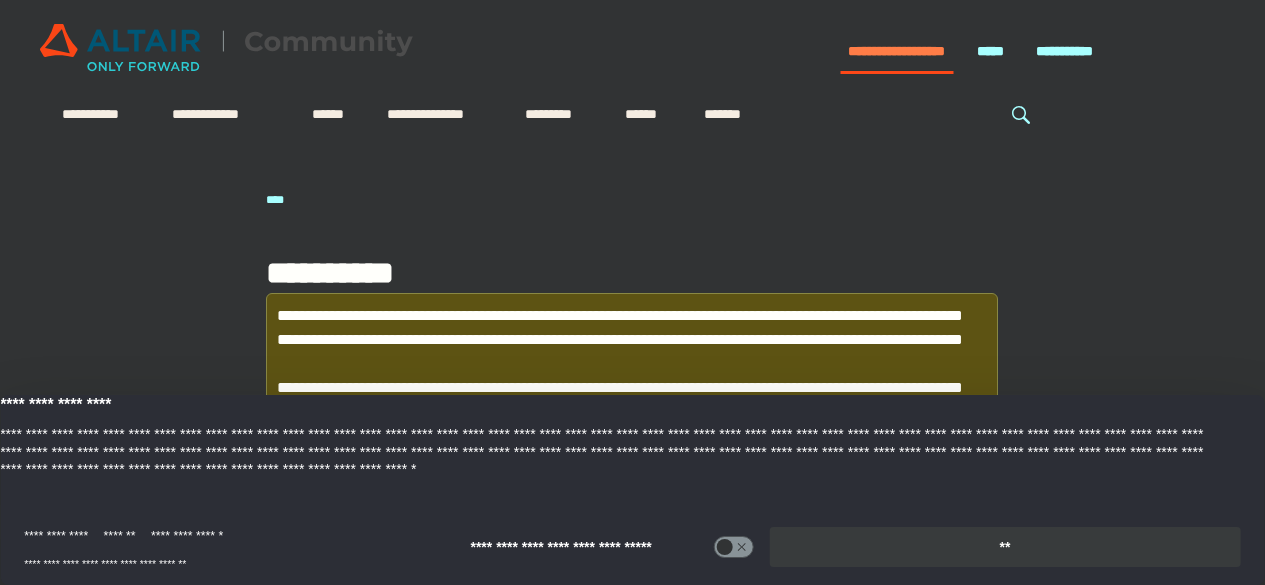 scroll, scrollTop: 0, scrollLeft: 0, axis: both 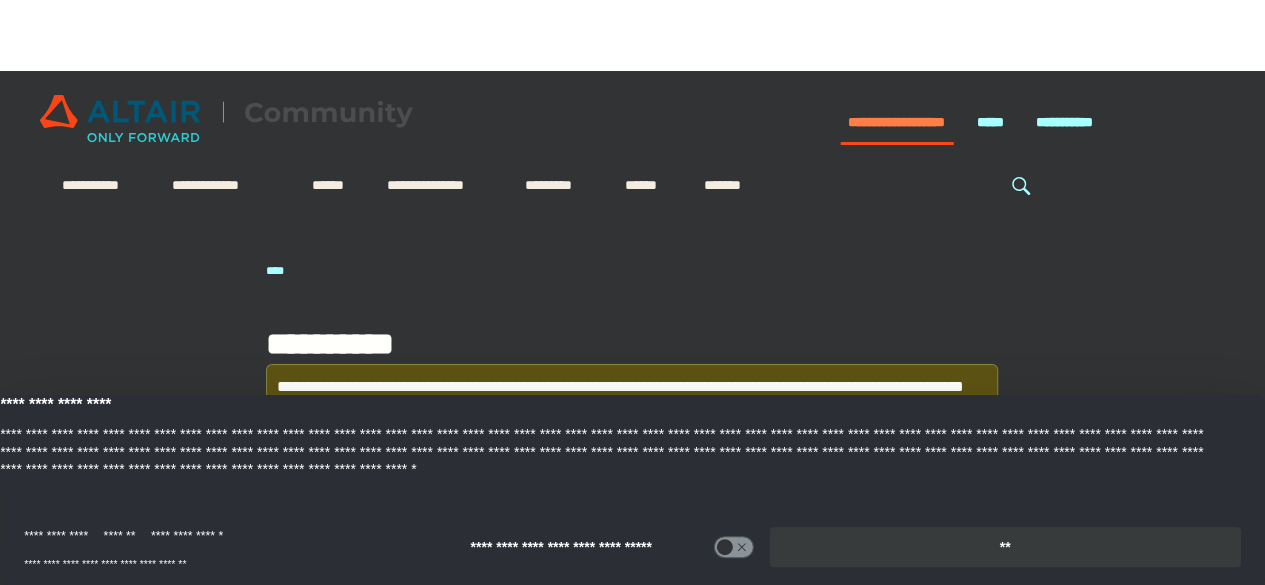 click on "**" at bounding box center [1005, 547] 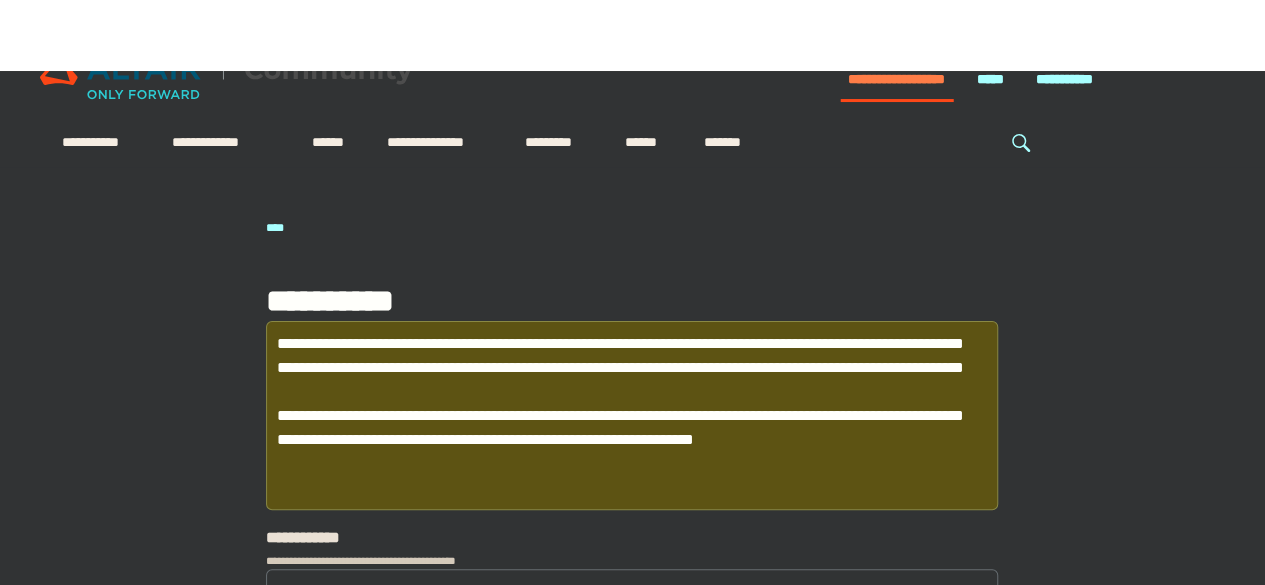 scroll, scrollTop: 0, scrollLeft: 0, axis: both 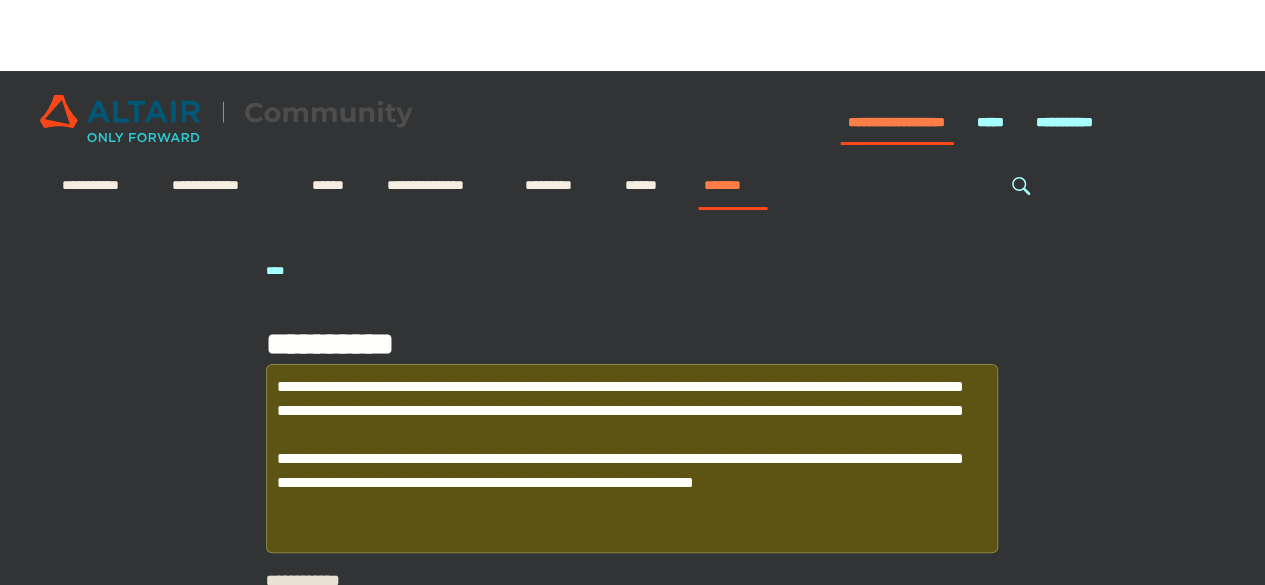click on "*******" at bounding box center [732, 185] 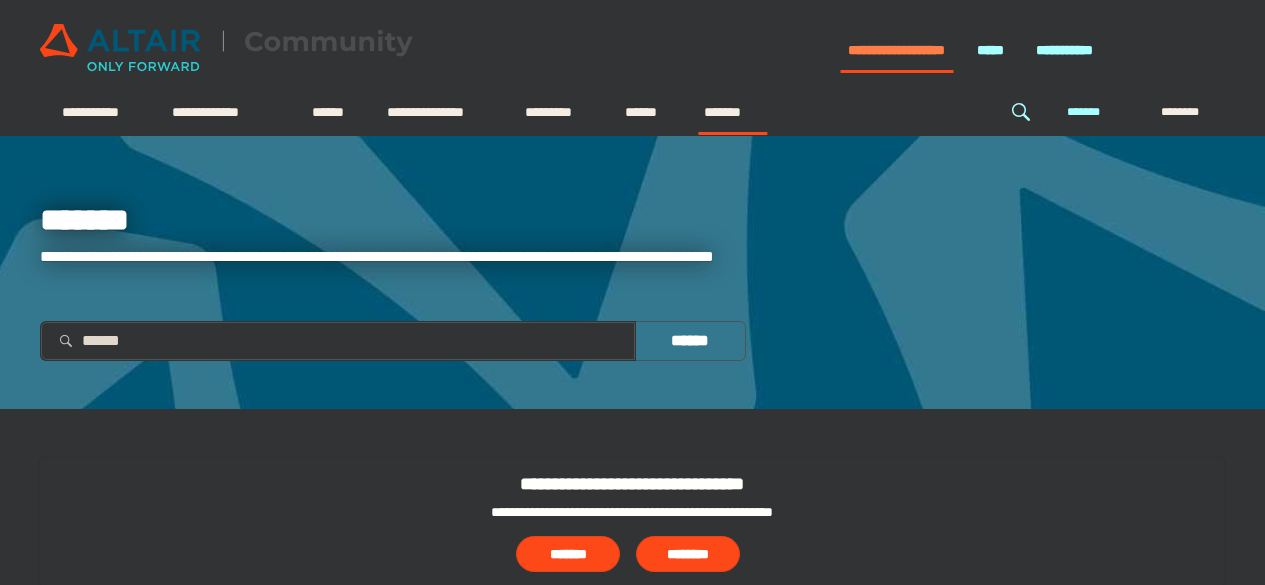 scroll, scrollTop: 0, scrollLeft: 0, axis: both 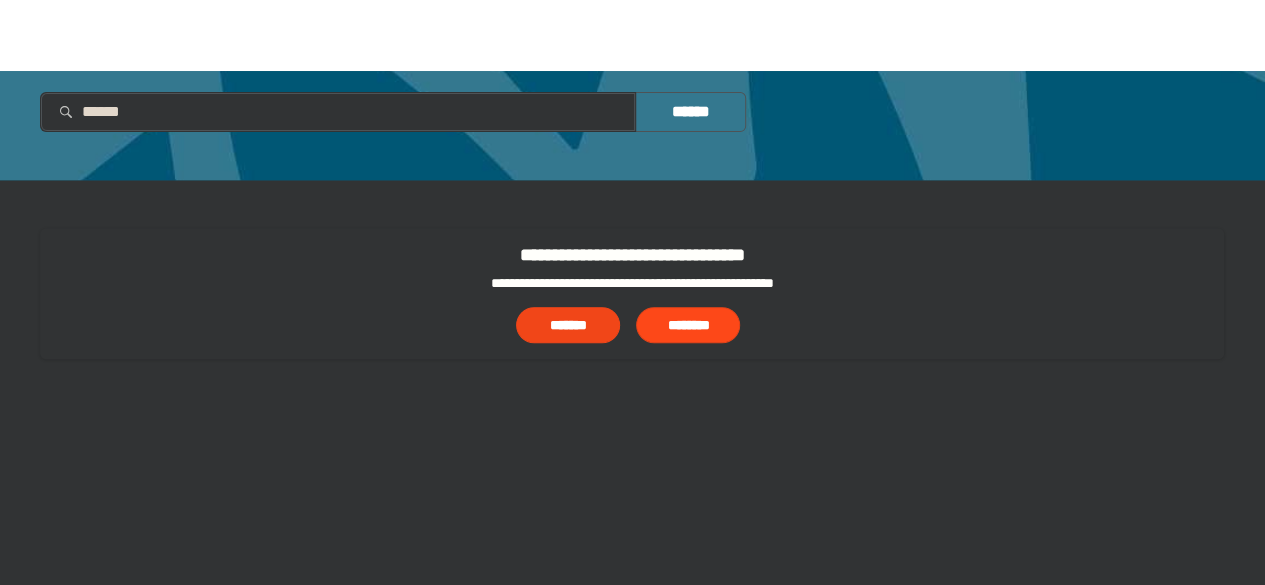 click on "*******" at bounding box center [568, 325] 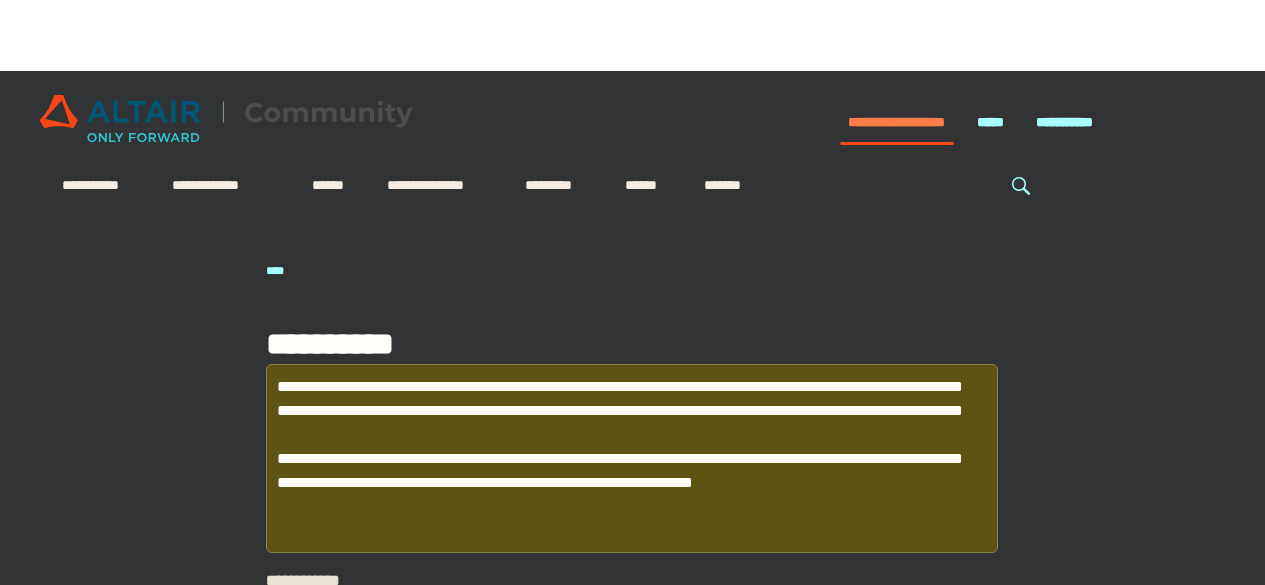 scroll, scrollTop: 0, scrollLeft: 0, axis: both 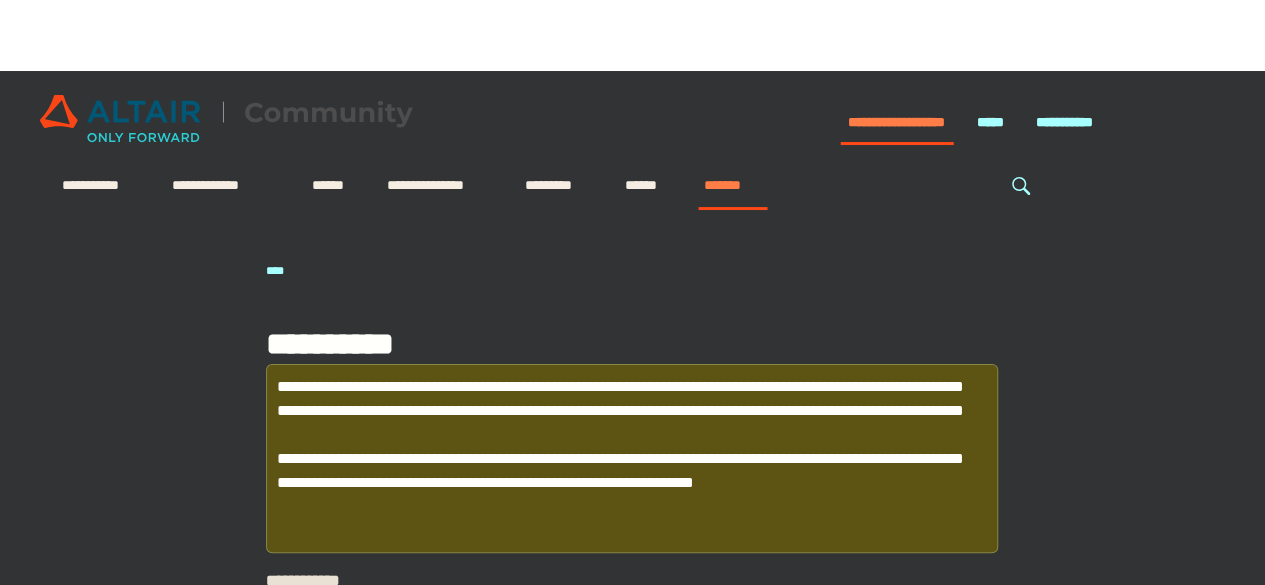 click on "*******" at bounding box center (732, 185) 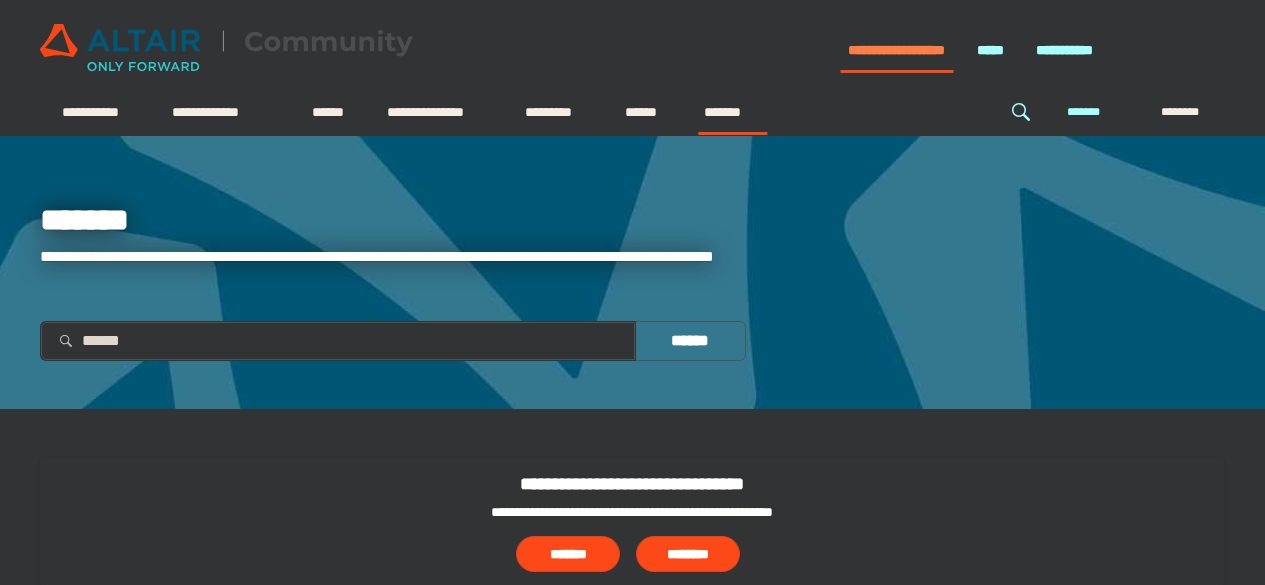 scroll, scrollTop: 0, scrollLeft: 0, axis: both 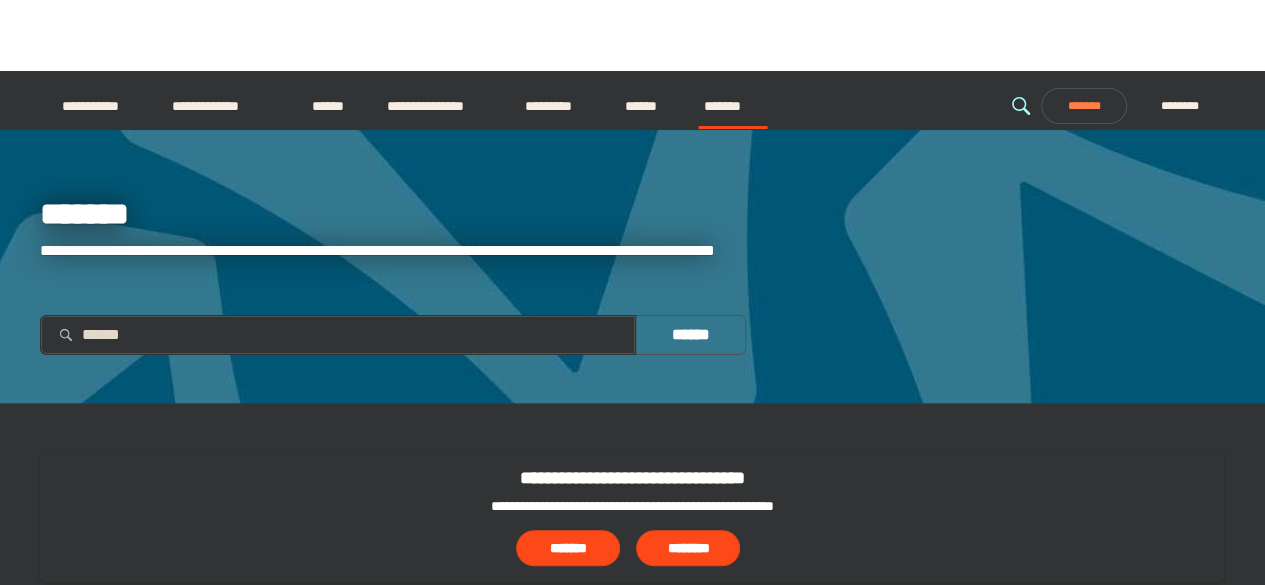 click on "*******" at bounding box center [1084, 106] 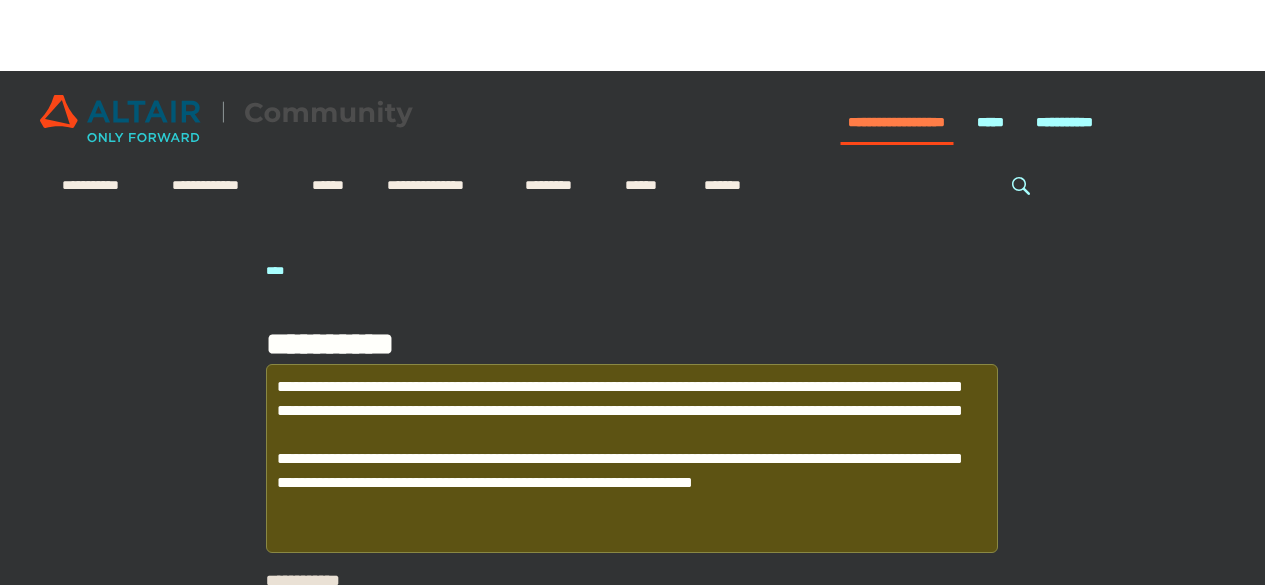 scroll, scrollTop: 0, scrollLeft: 0, axis: both 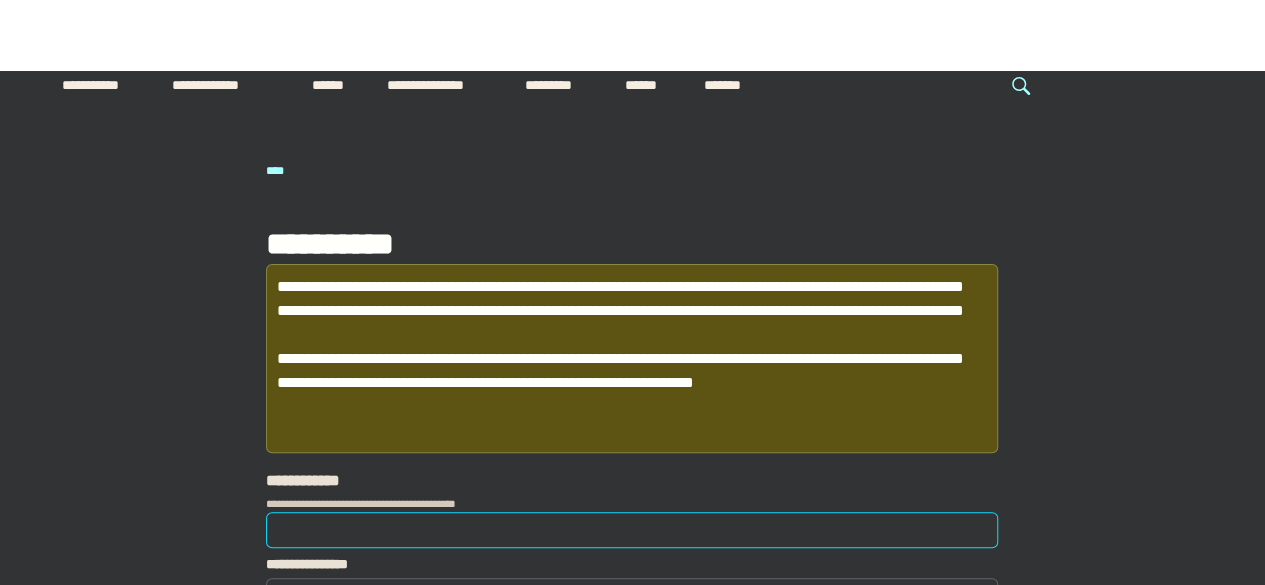 click on "**********" at bounding box center (632, 530) 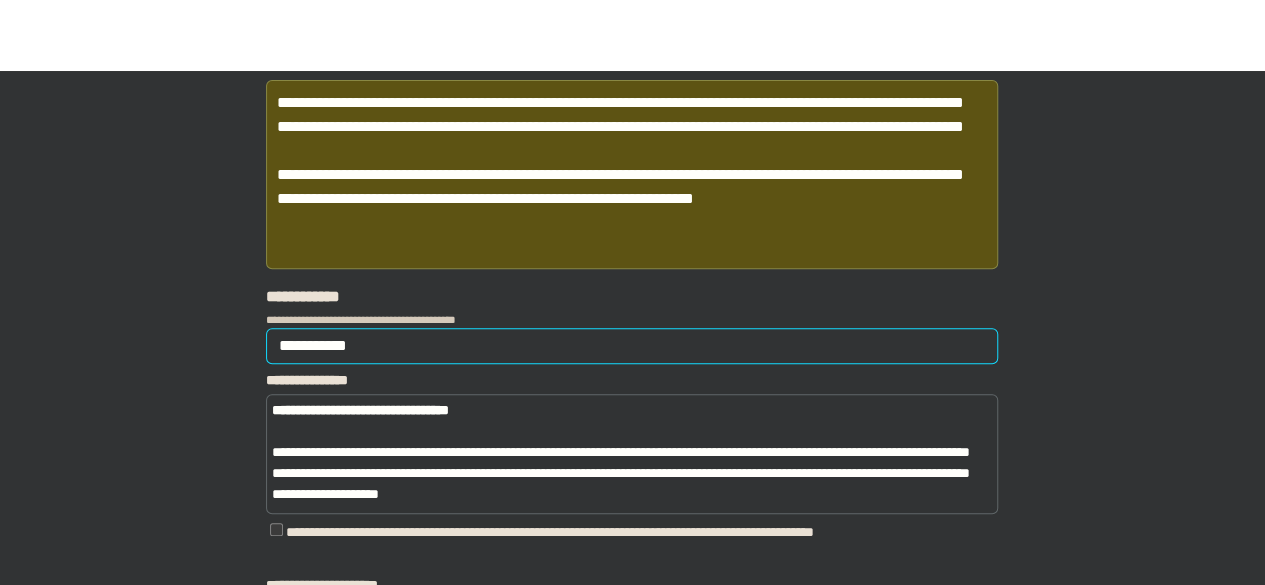 scroll, scrollTop: 500, scrollLeft: 0, axis: vertical 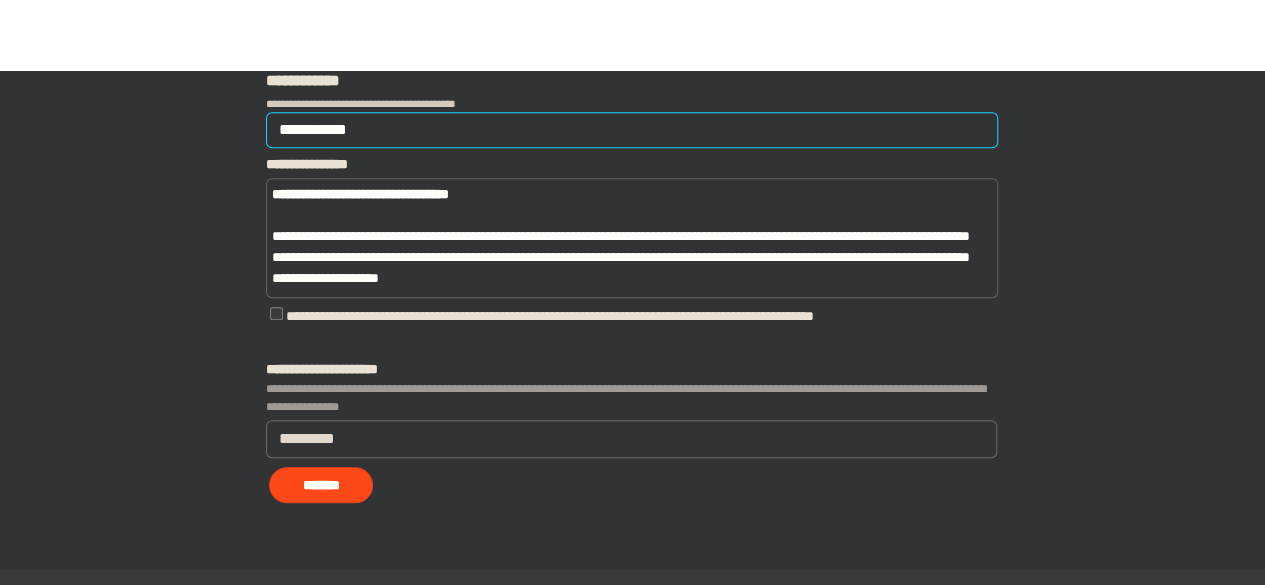 type on "**********" 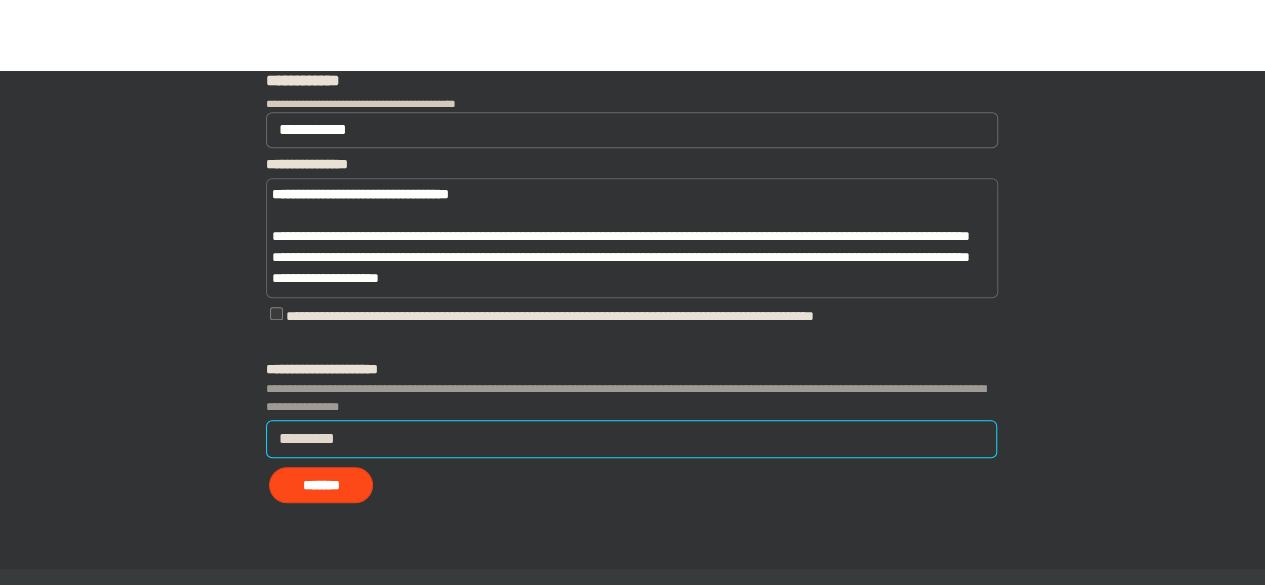 click on "*********" at bounding box center (632, 439) 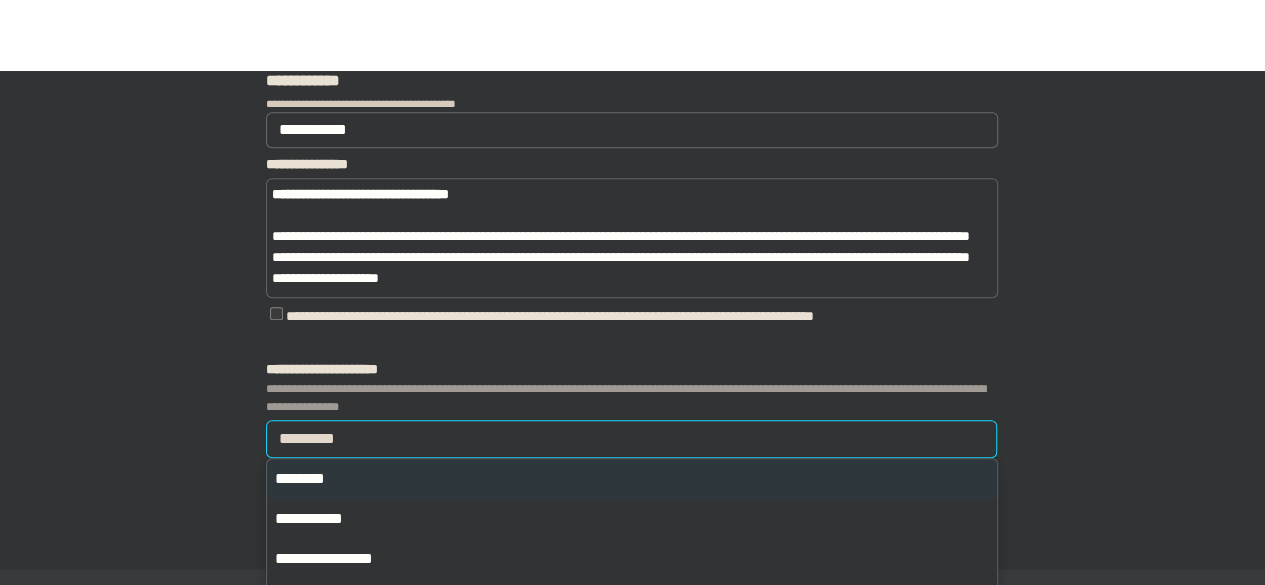 scroll, scrollTop: 548, scrollLeft: 0, axis: vertical 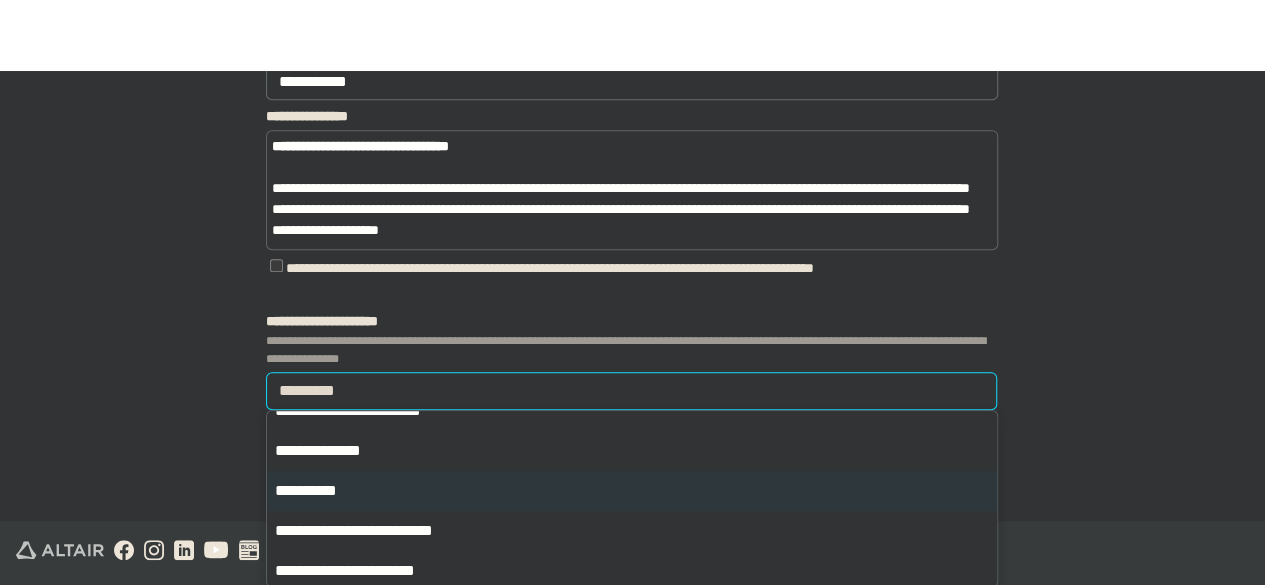 click on "**********" at bounding box center (632, 491) 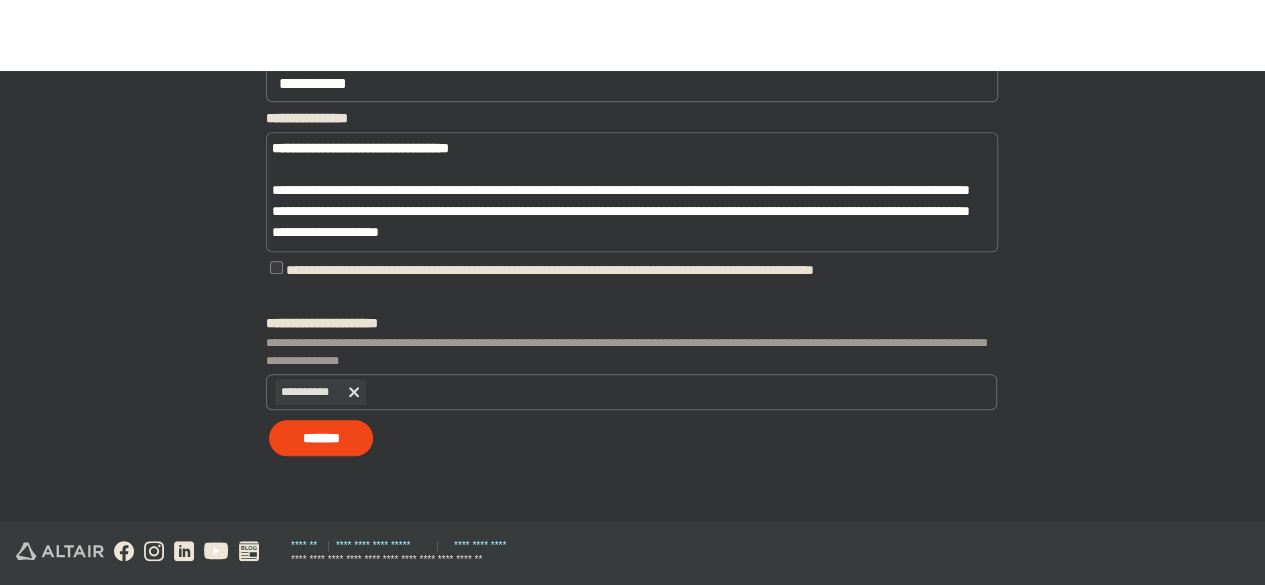 click on "*******" at bounding box center [321, 438] 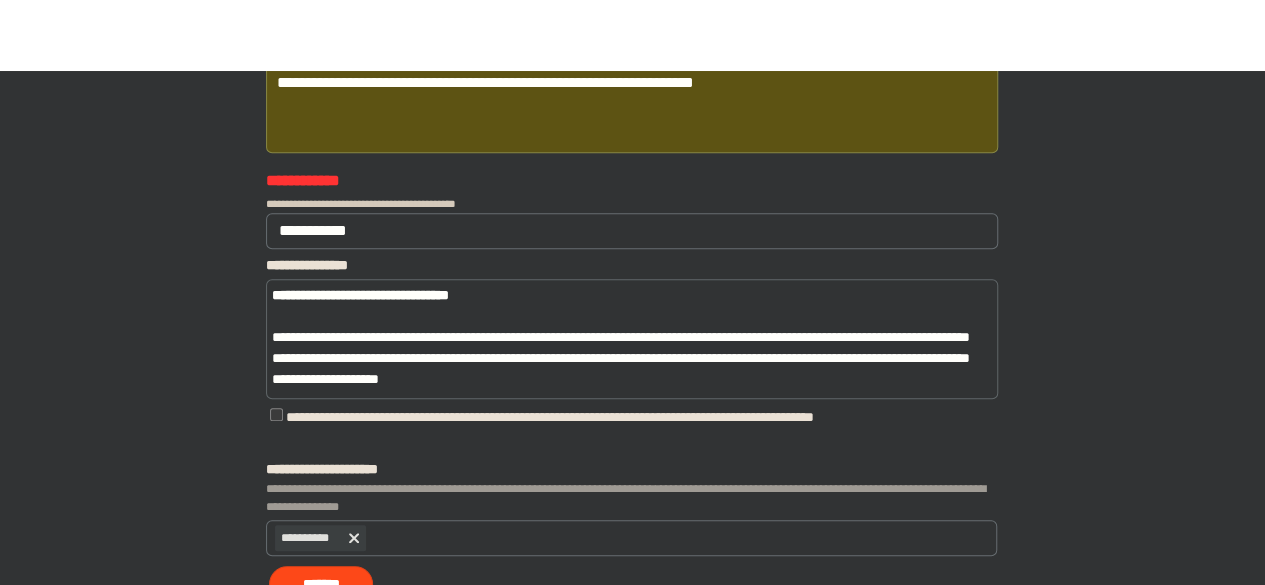 scroll, scrollTop: 346, scrollLeft: 0, axis: vertical 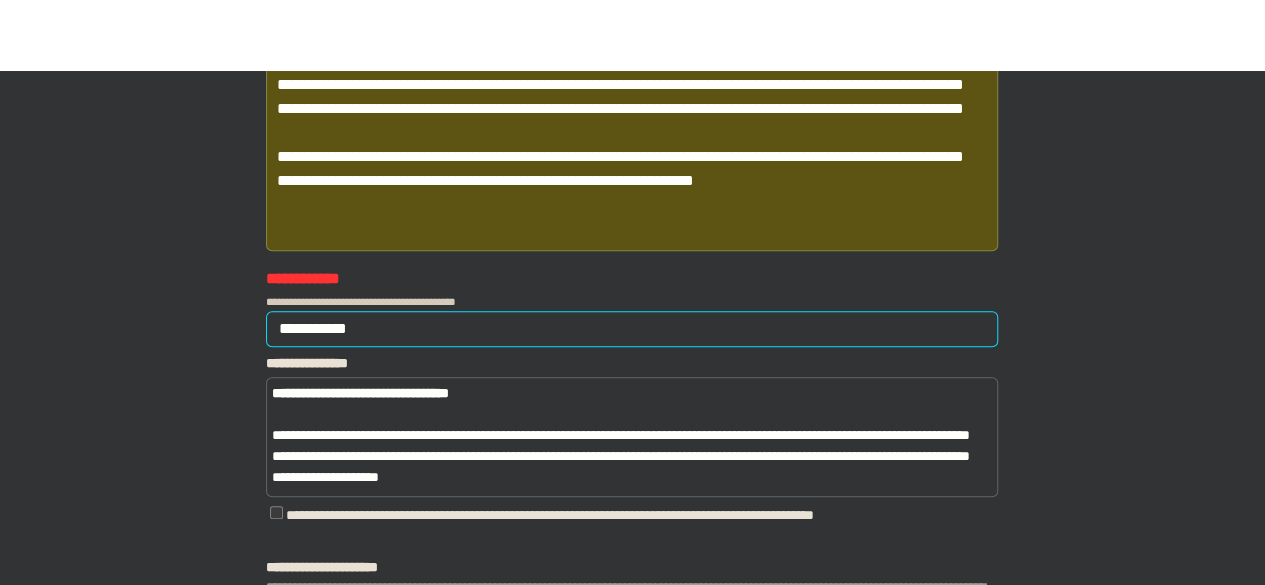 drag, startPoint x: 385, startPoint y: 329, endPoint x: 0, endPoint y: 304, distance: 385.81082 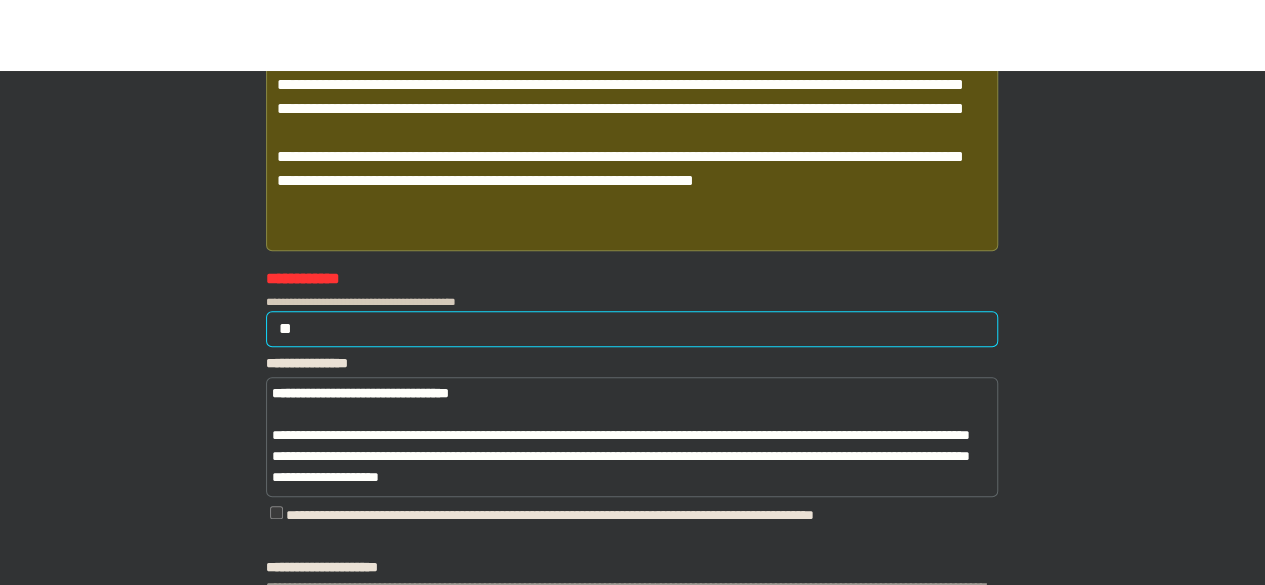 type on "*" 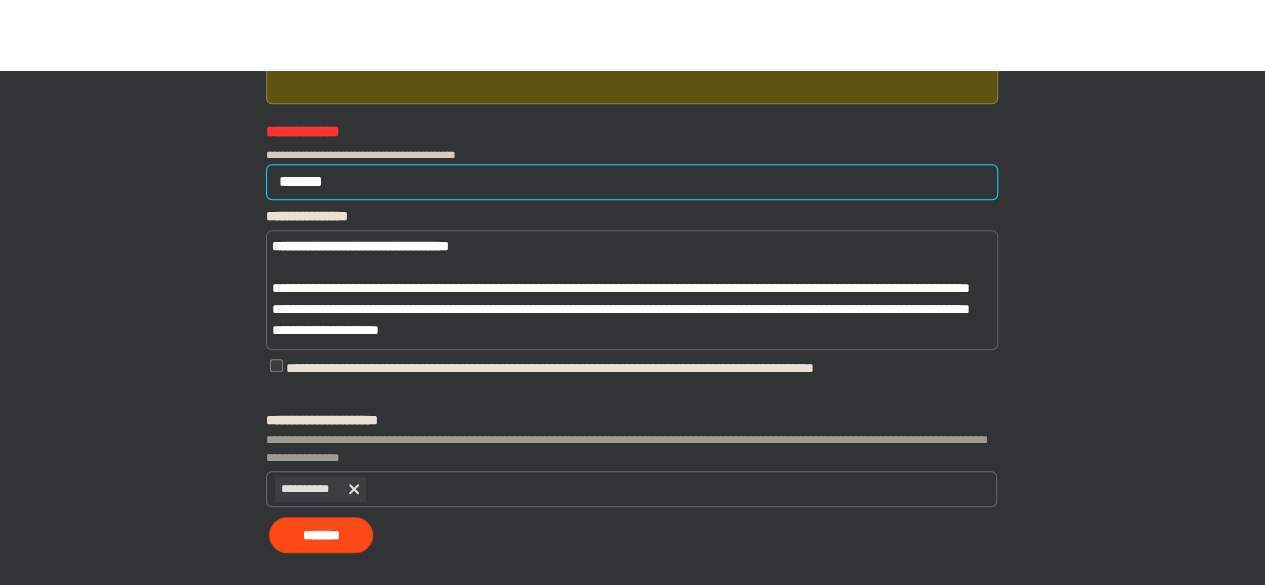 scroll, scrollTop: 590, scrollLeft: 0, axis: vertical 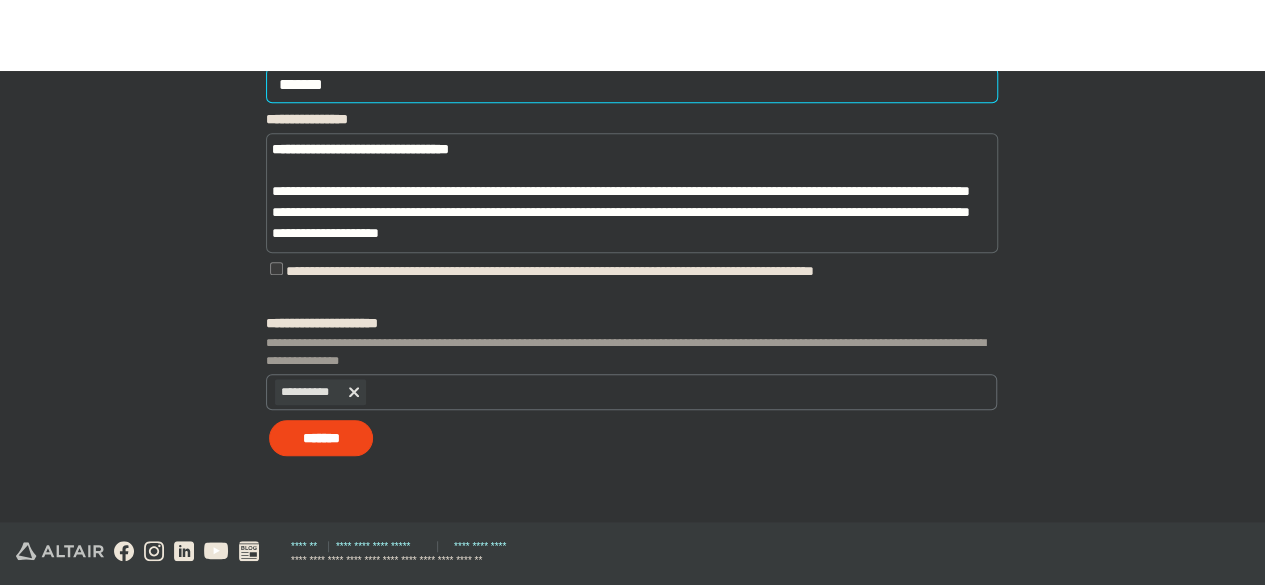 type on "*******" 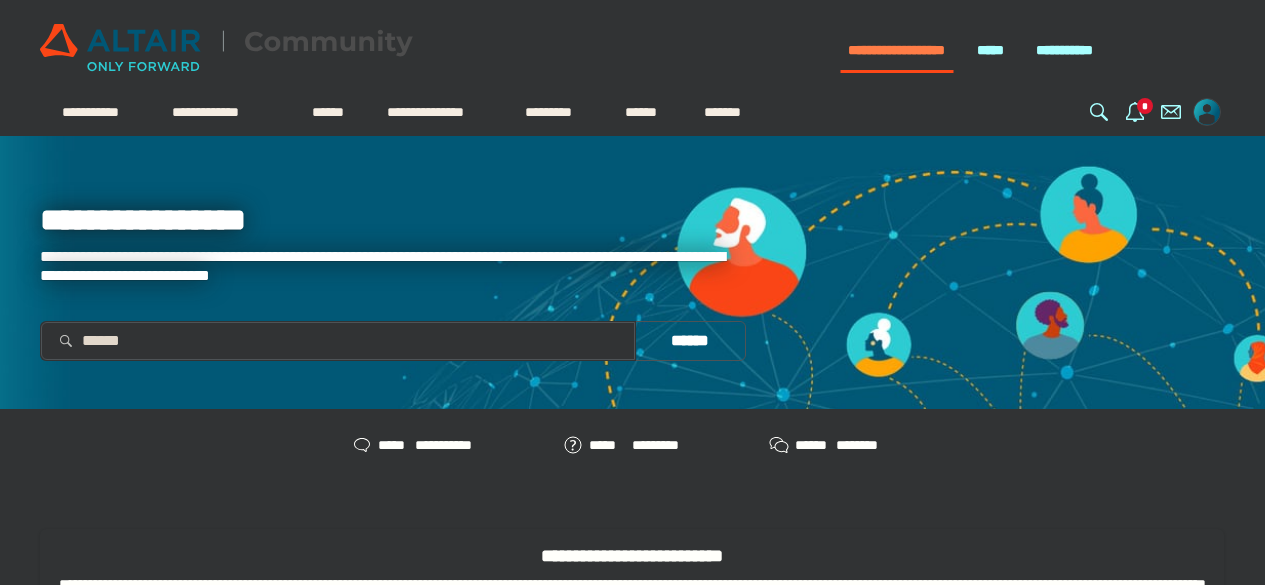 scroll, scrollTop: 0, scrollLeft: 0, axis: both 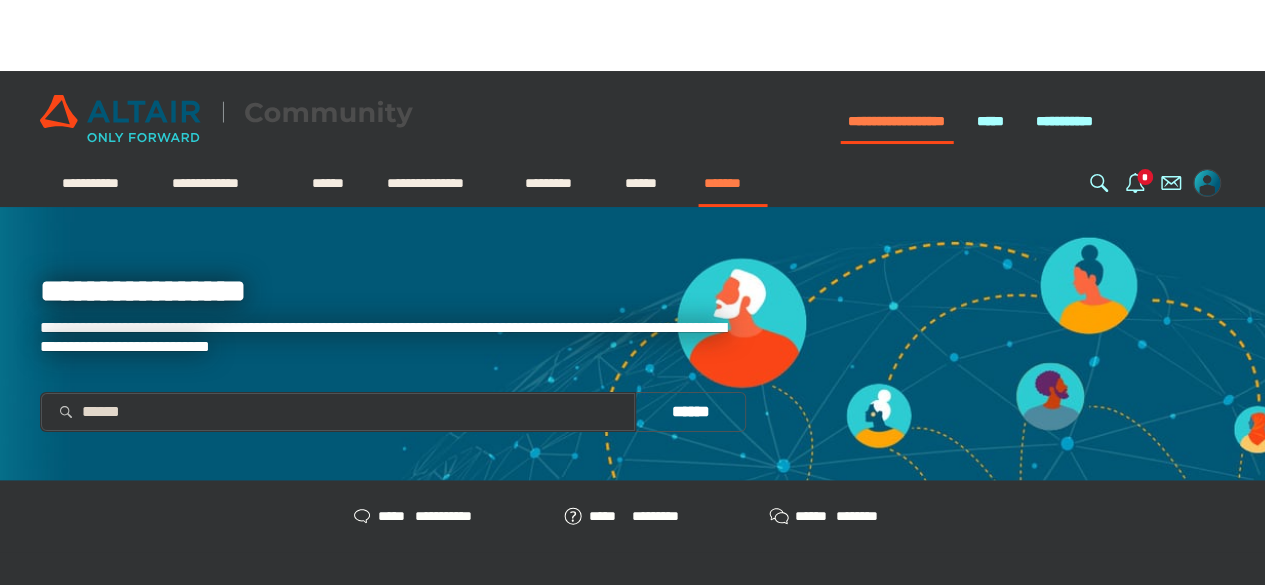 click on "*******" at bounding box center (732, 183) 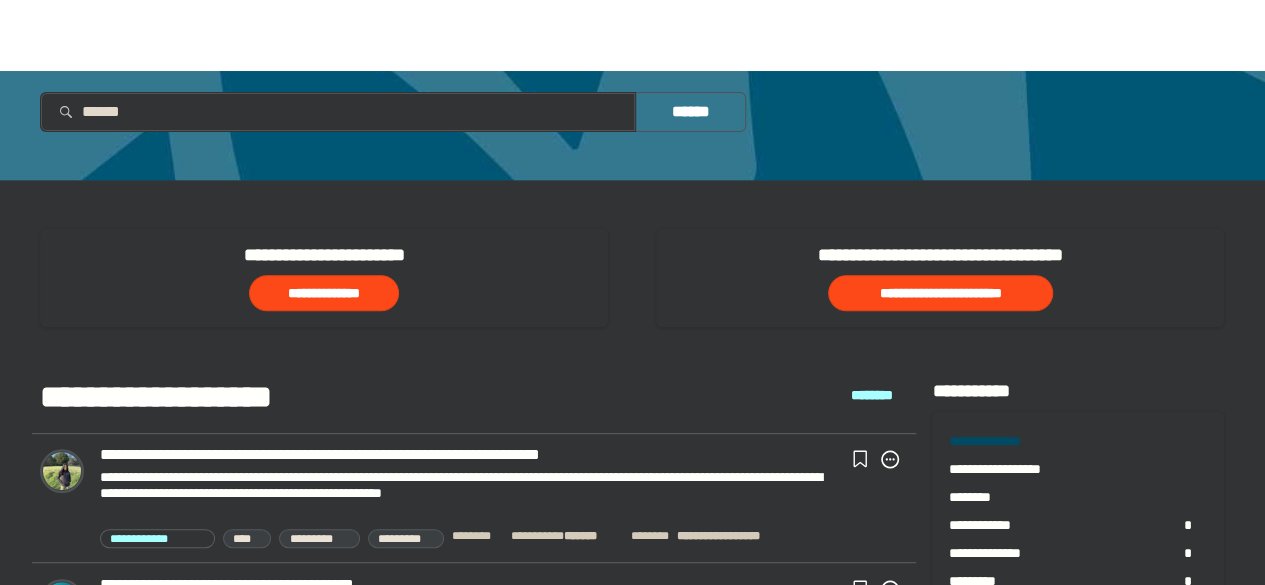 scroll, scrollTop: 400, scrollLeft: 0, axis: vertical 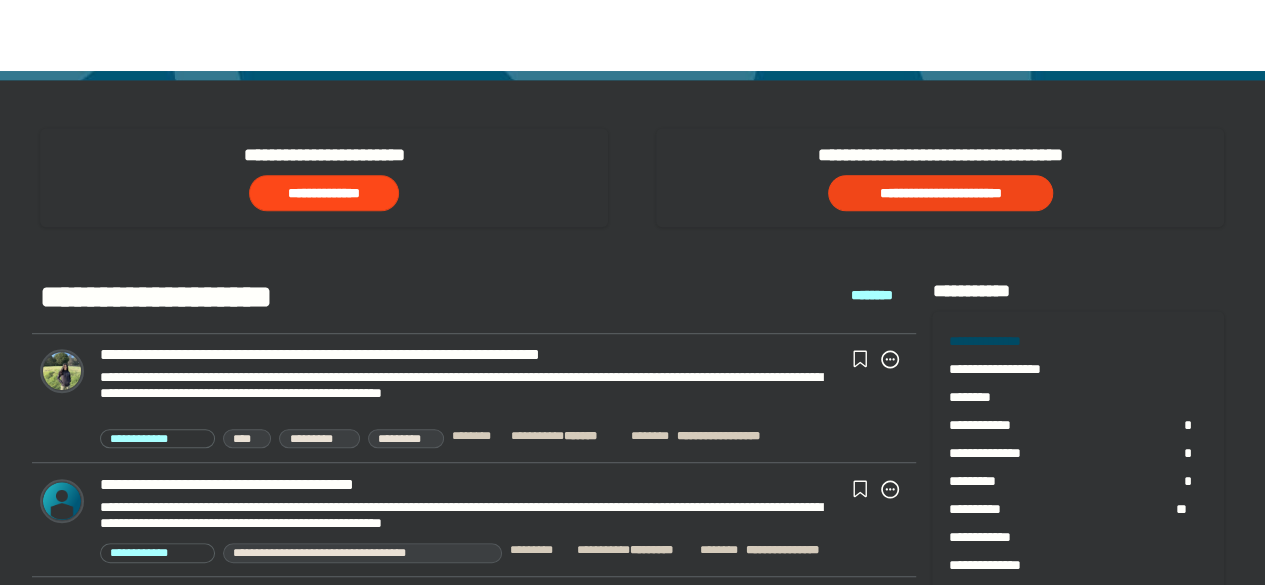 click on "**********" 